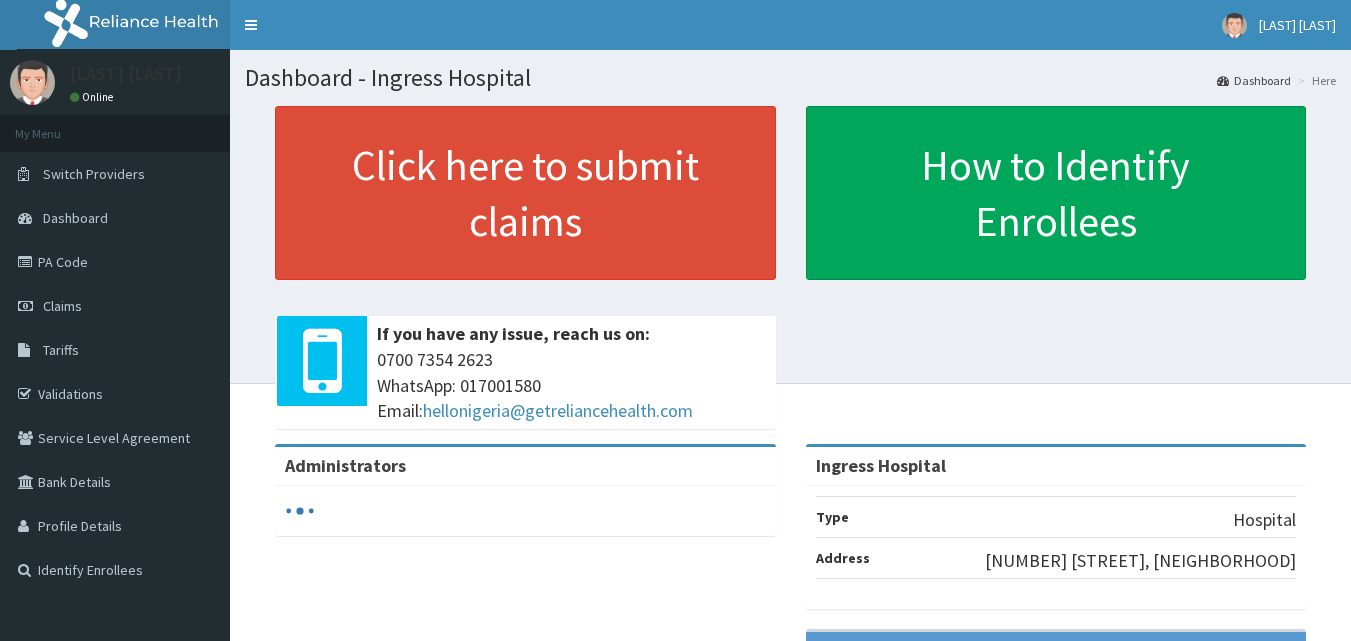 scroll, scrollTop: 0, scrollLeft: 0, axis: both 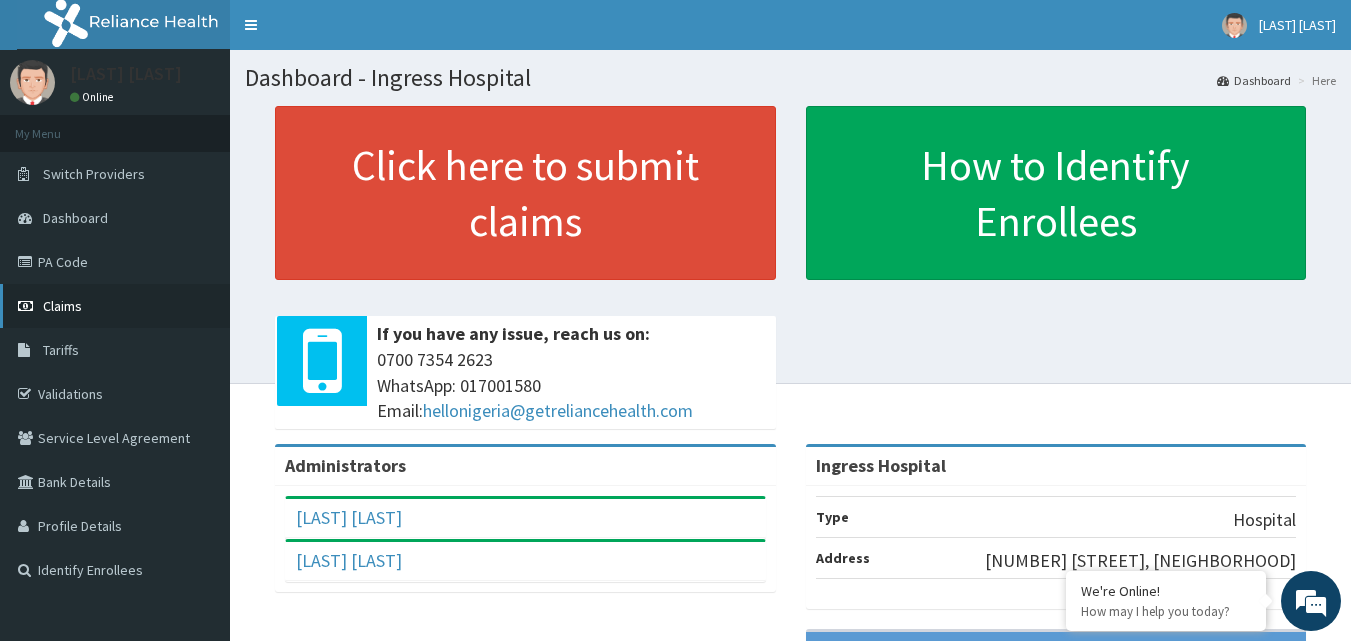 click on "Claims" at bounding box center (62, 306) 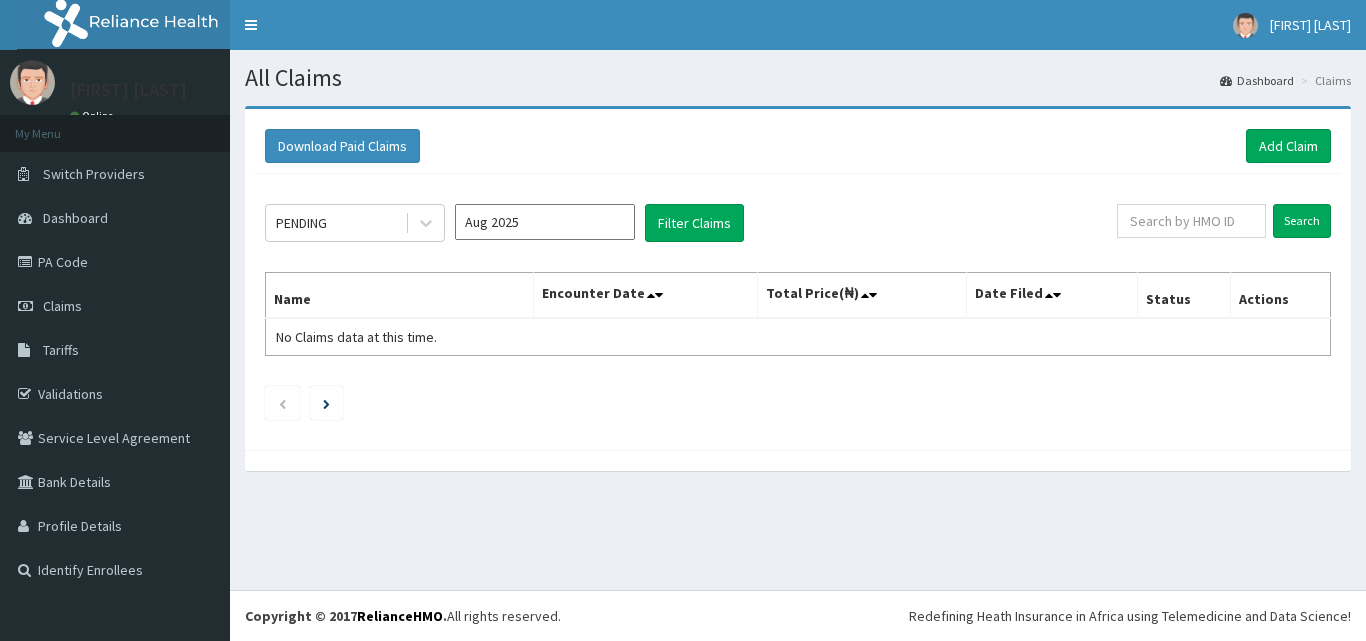 click on "Add Claim" at bounding box center (1288, 146) 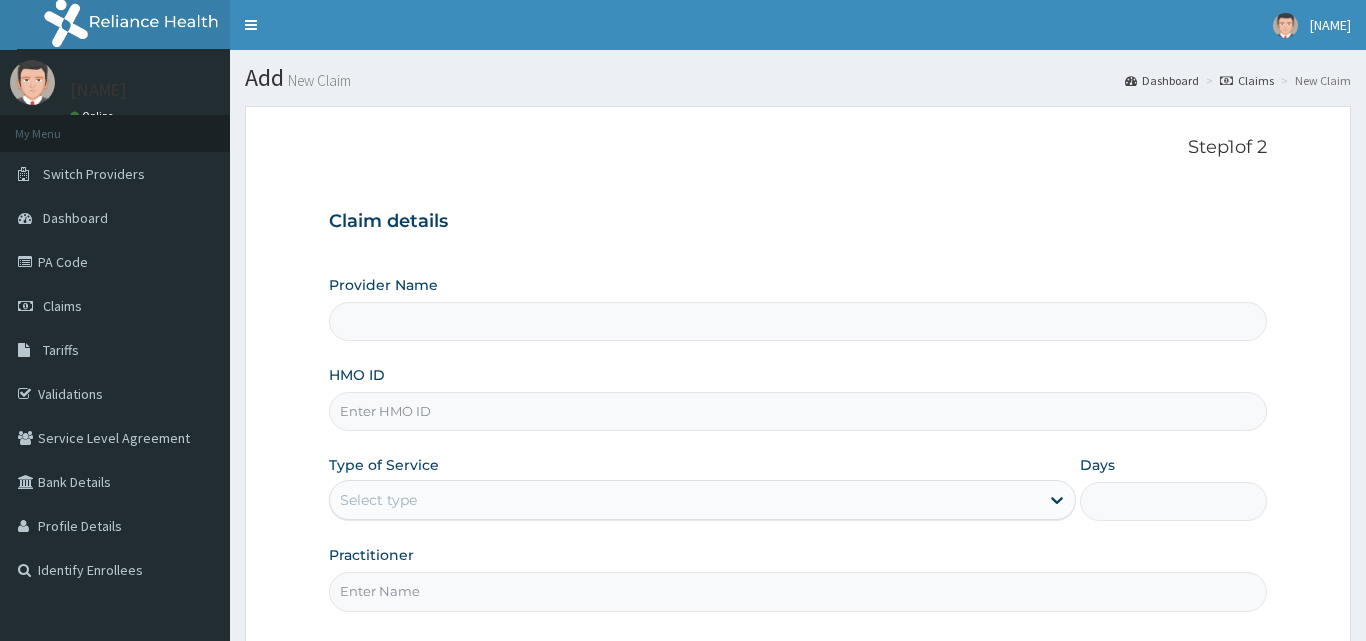 type on "Ingress Hospital" 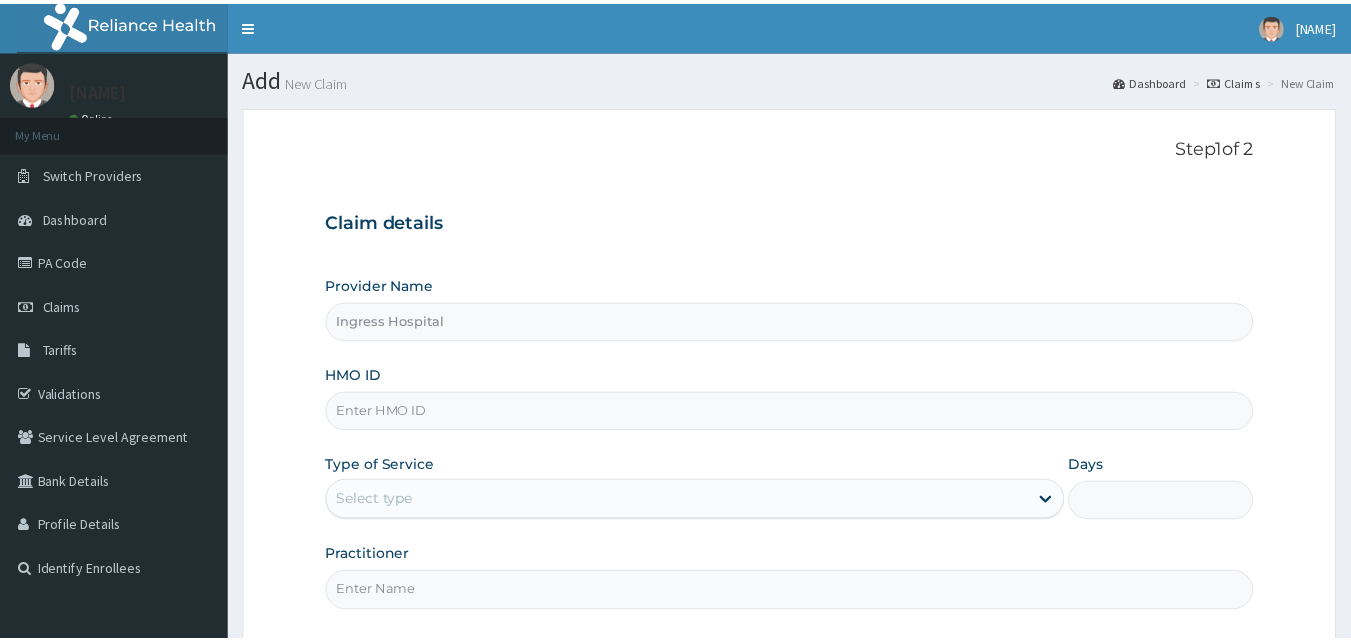 scroll, scrollTop: 0, scrollLeft: 0, axis: both 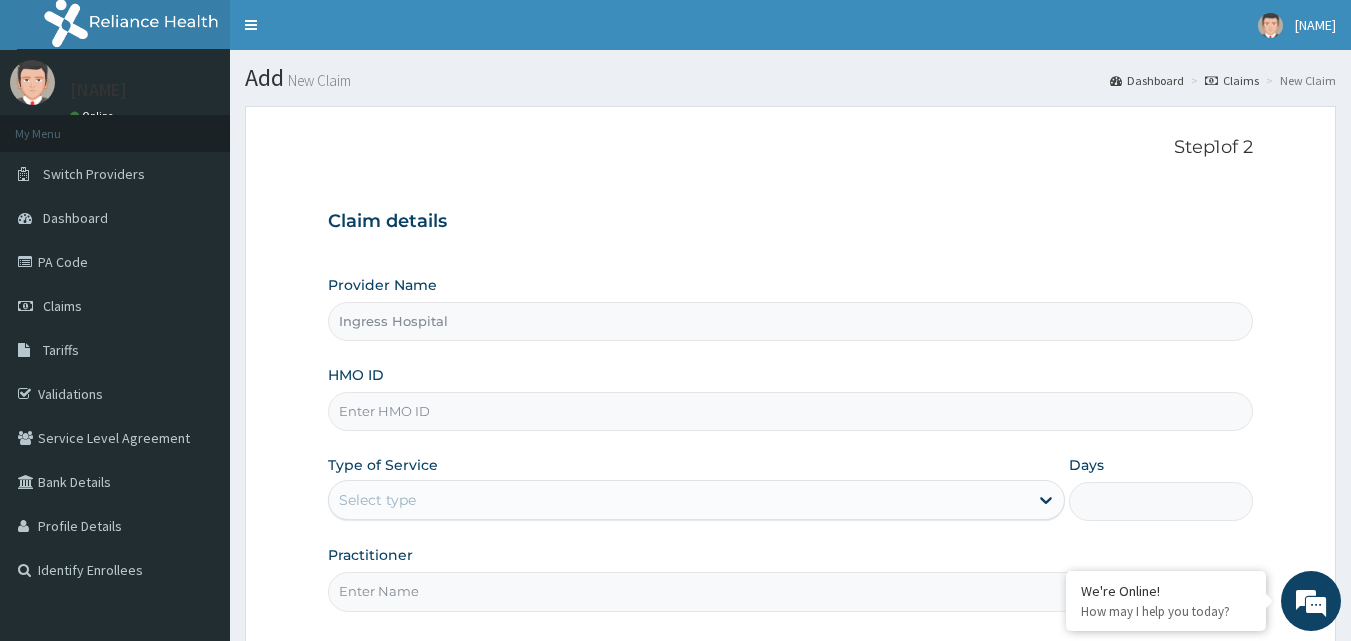 click on "HMO ID" at bounding box center [791, 398] 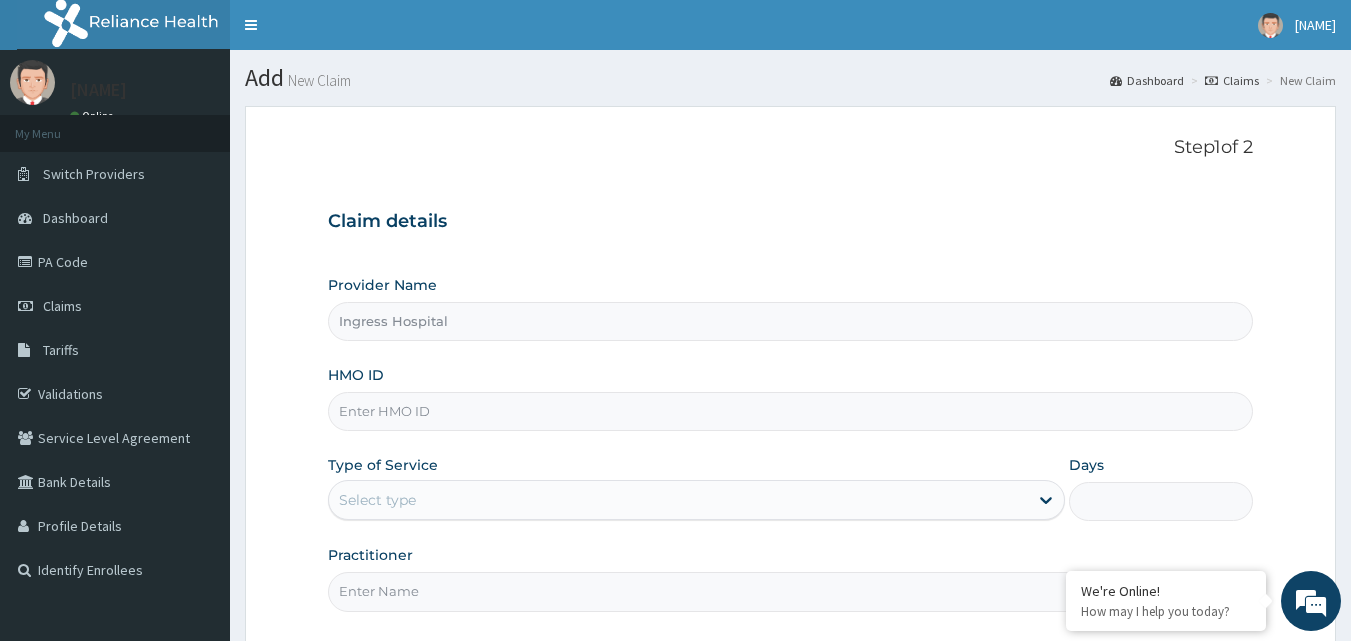 scroll, scrollTop: 0, scrollLeft: 0, axis: both 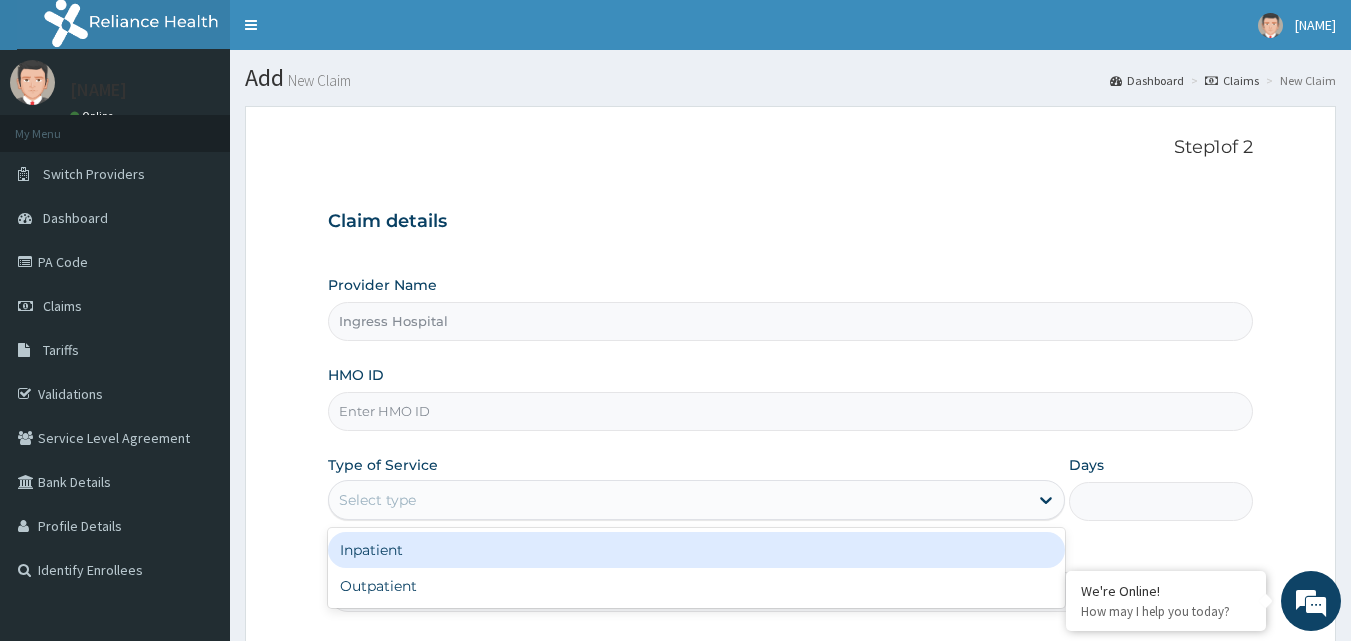 click on "Select type" at bounding box center [377, 500] 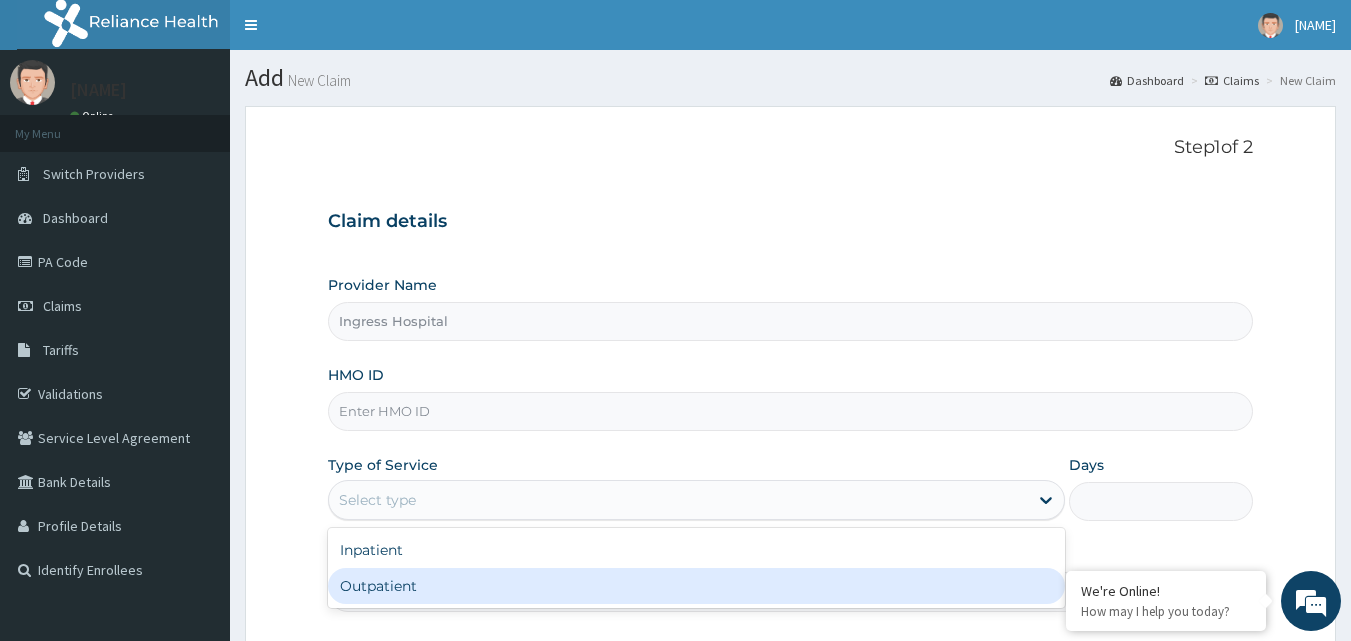 click on "Outpatient" at bounding box center (696, 586) 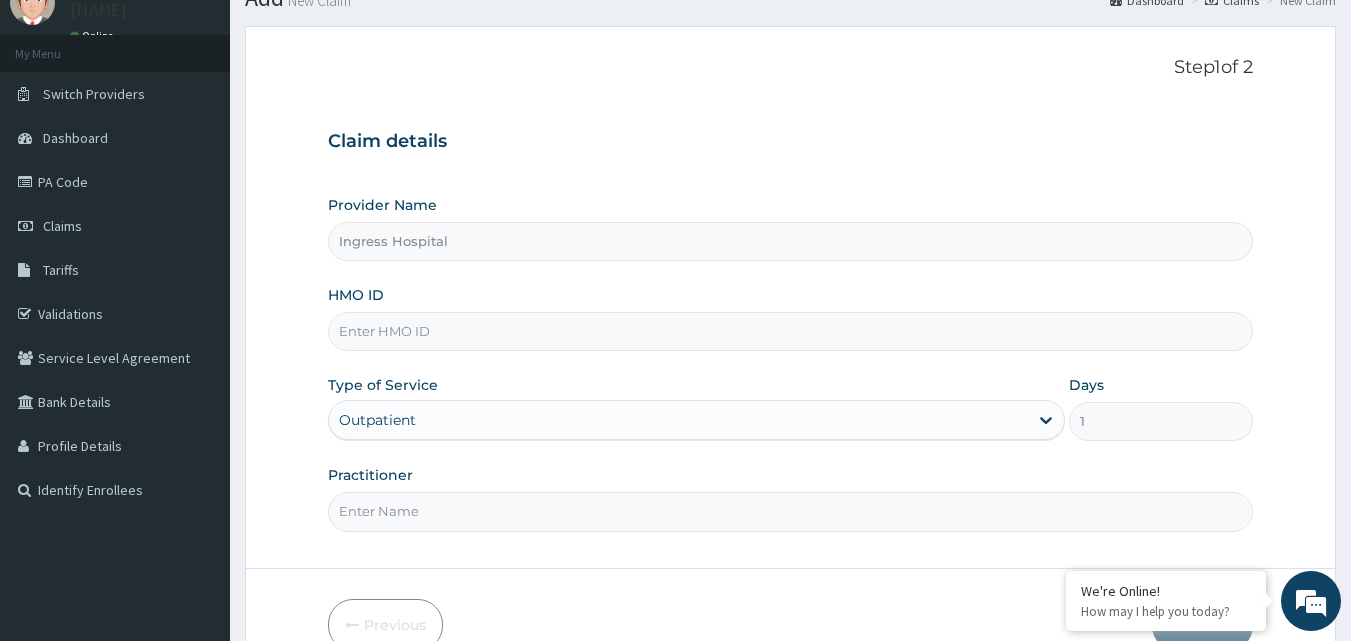 scroll, scrollTop: 187, scrollLeft: 0, axis: vertical 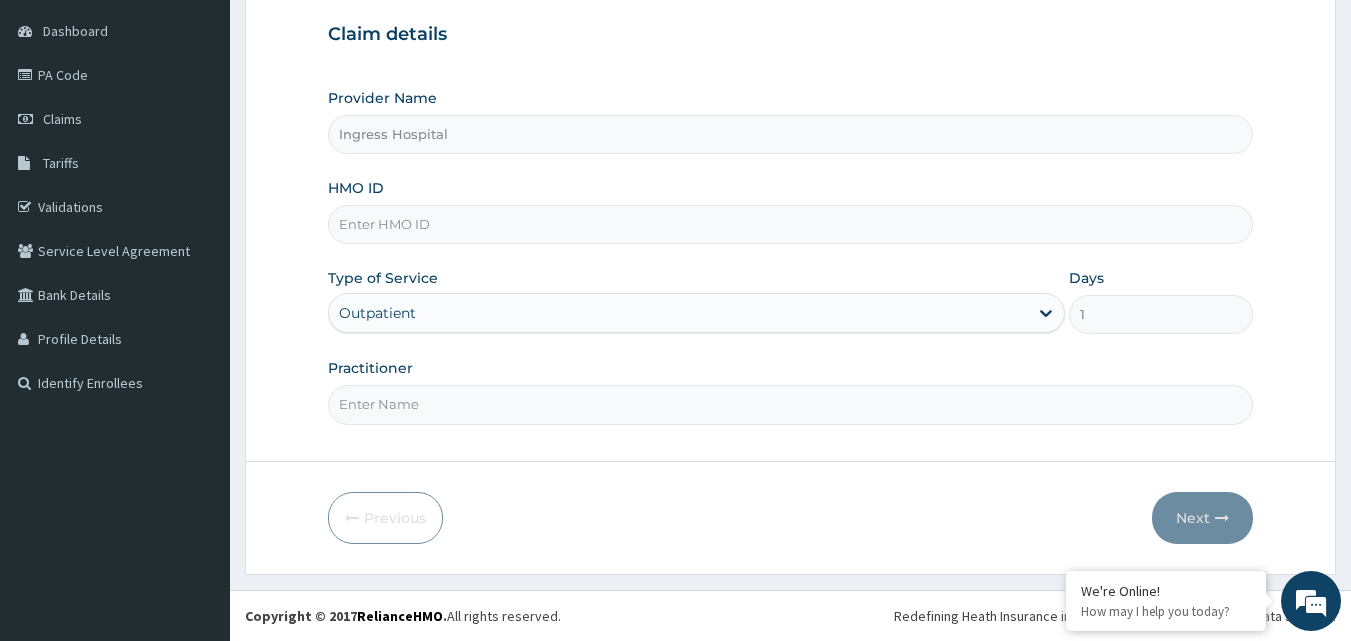 click on "Practitioner" at bounding box center [791, 404] 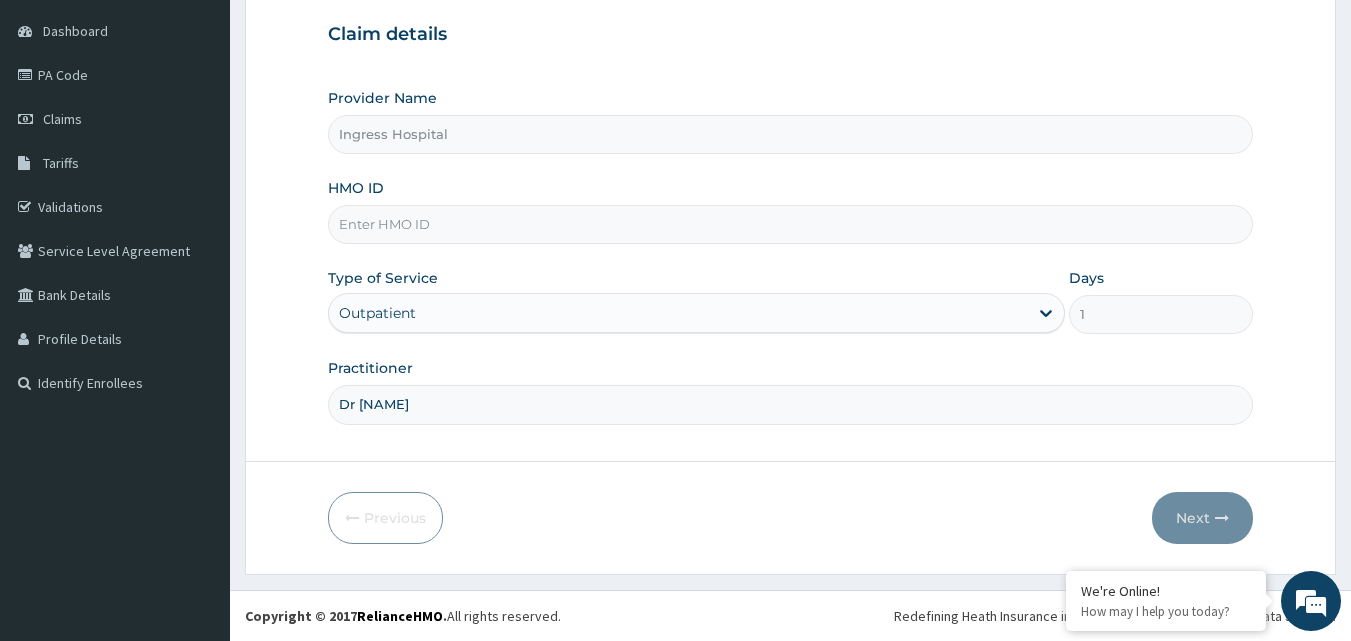 type on "Dr Orode" 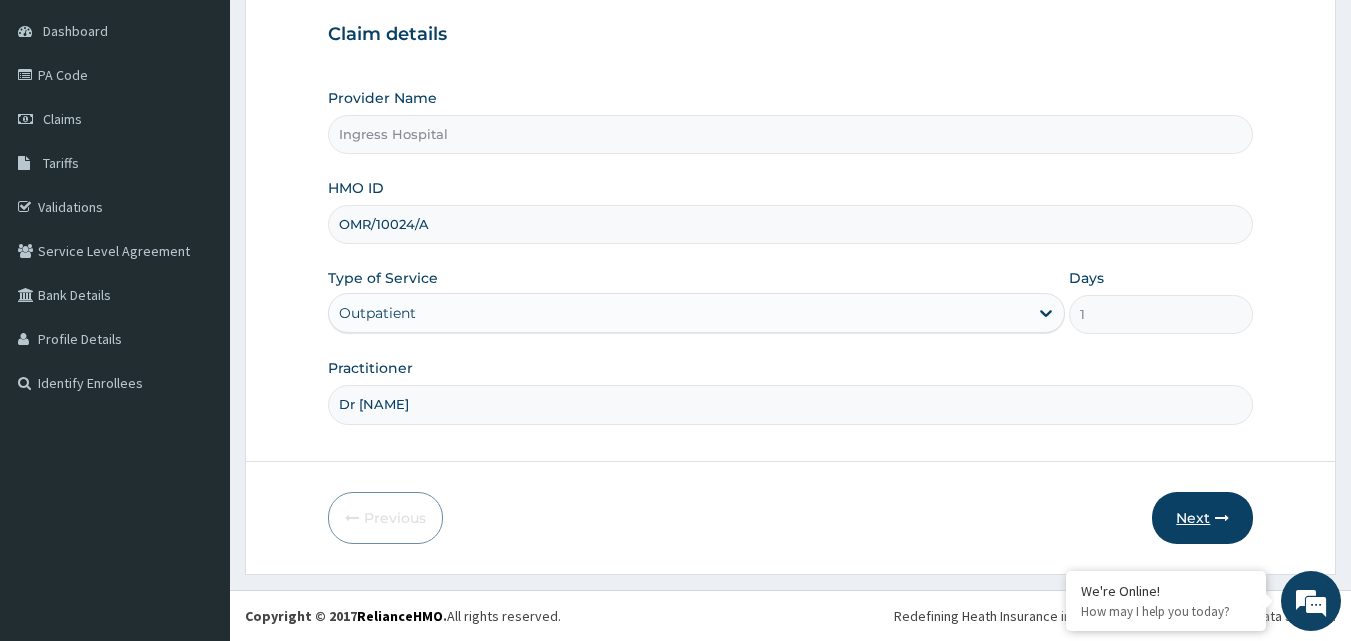 type on "OMR/10024/A" 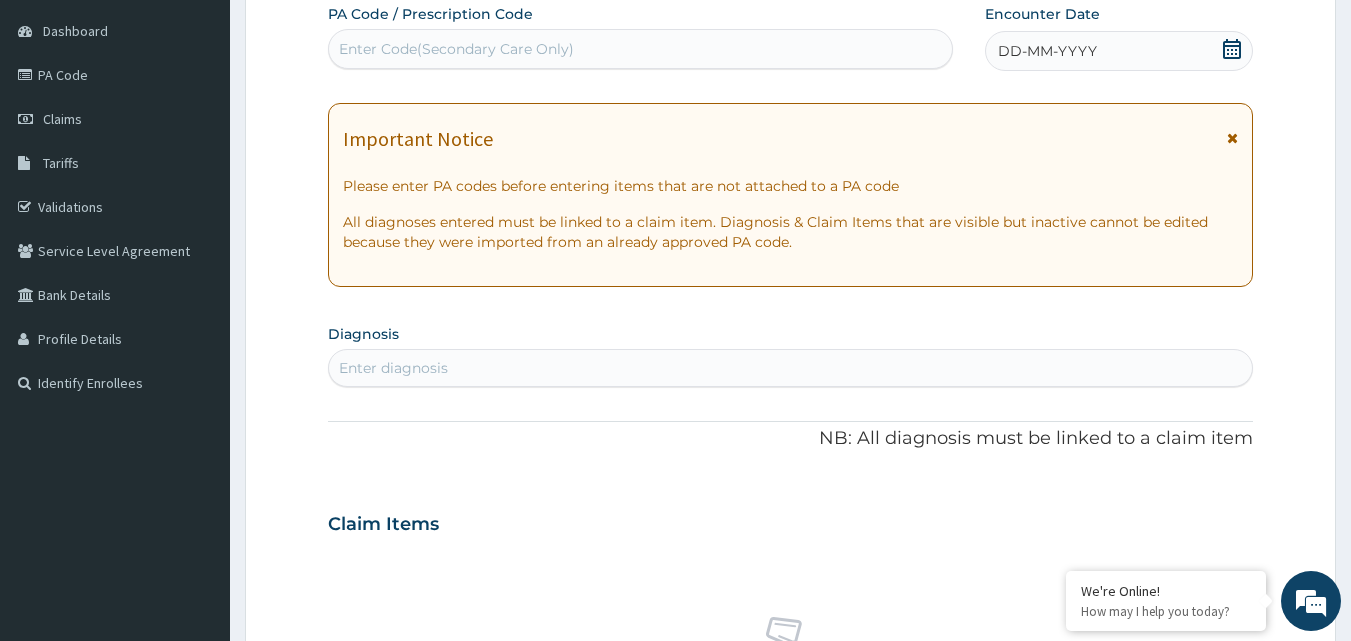 click 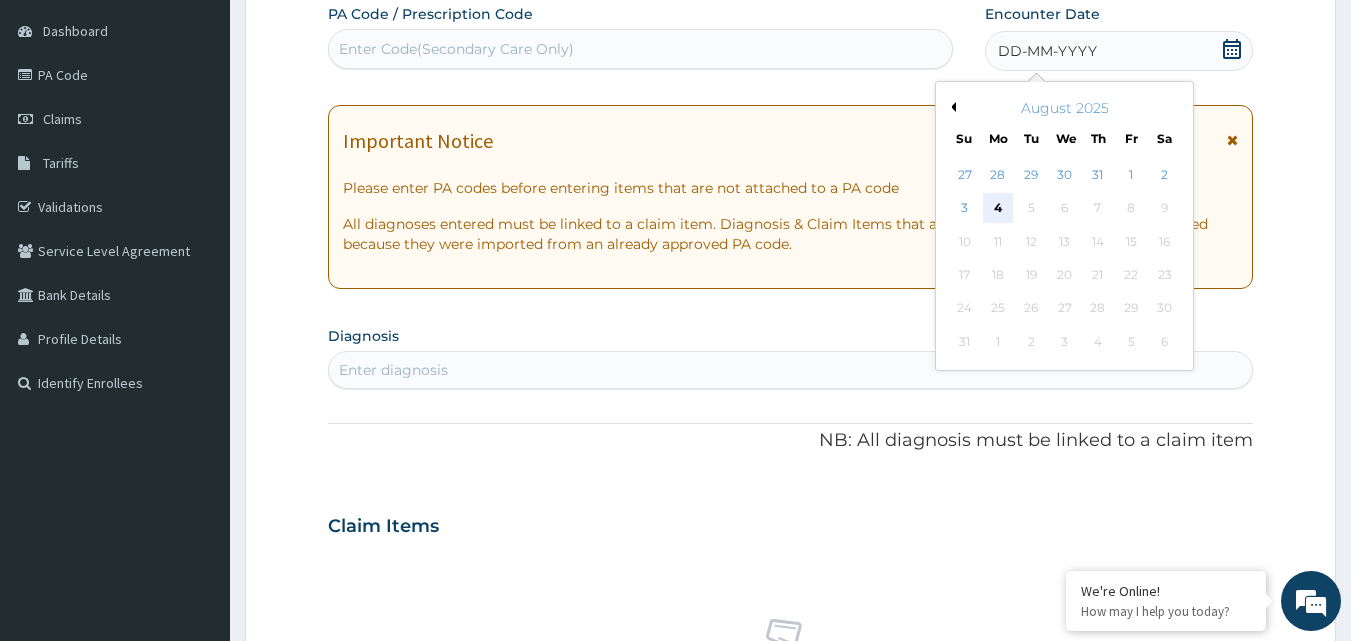 click on "4" at bounding box center (998, 209) 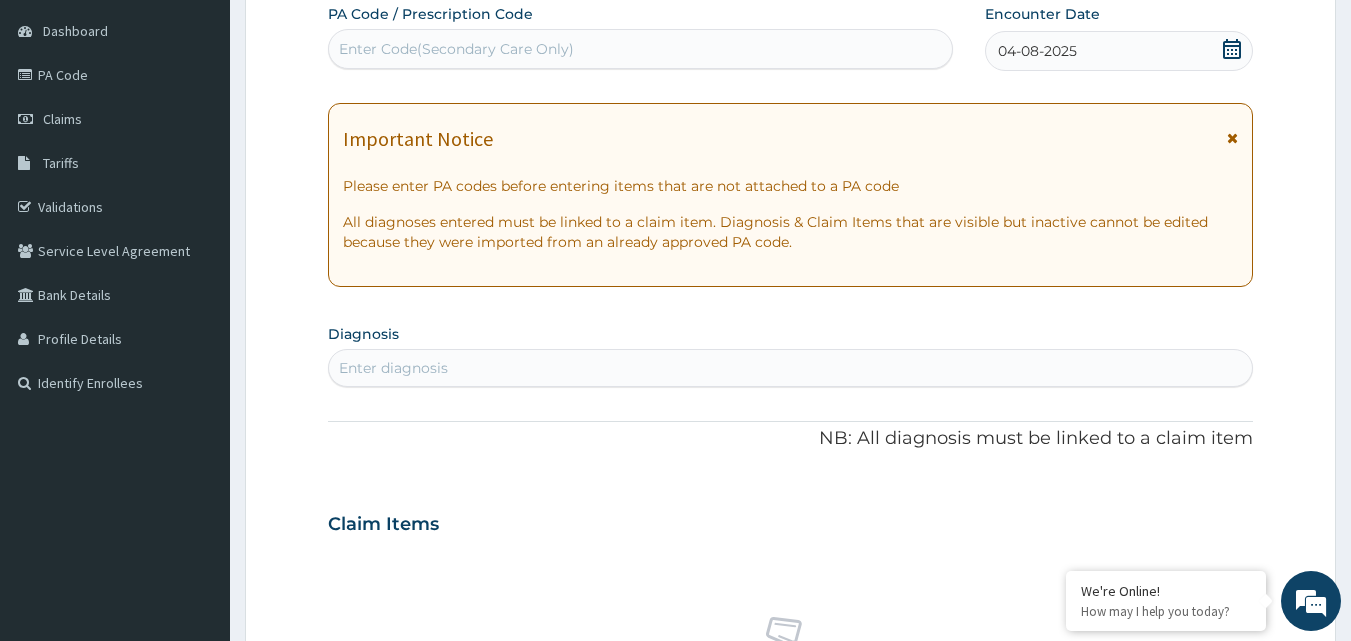 click on "Enter diagnosis" at bounding box center (791, 368) 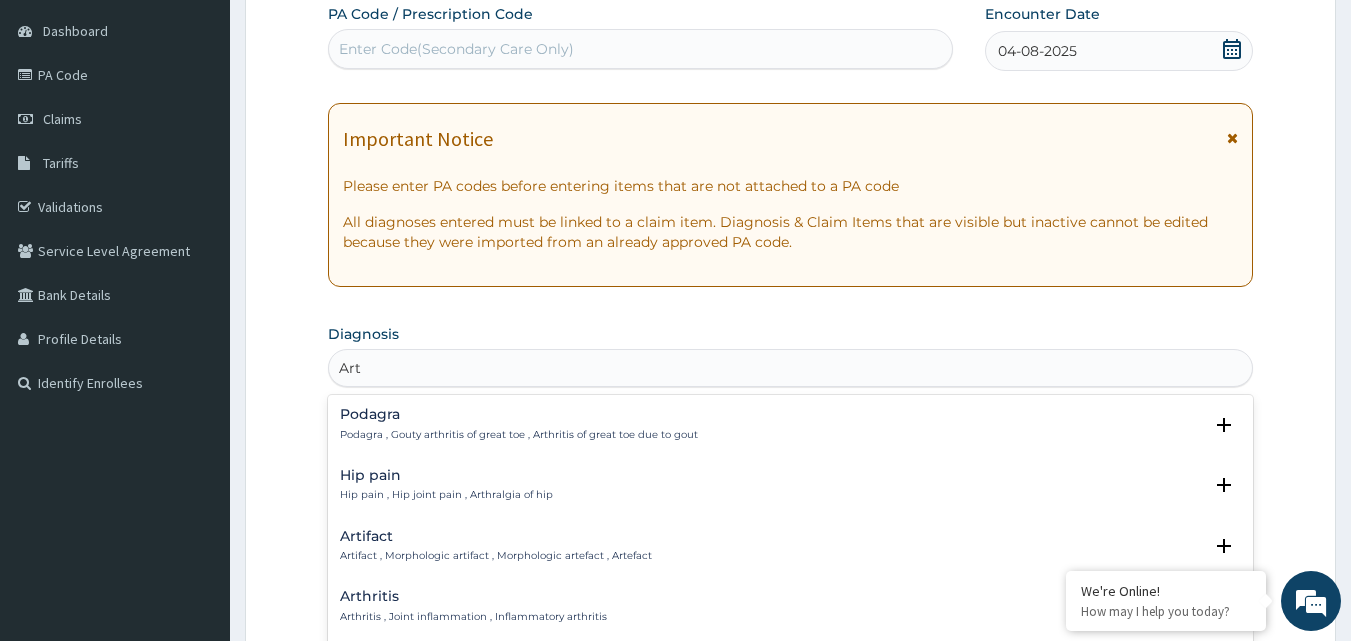click on "Arthritis" at bounding box center (473, 596) 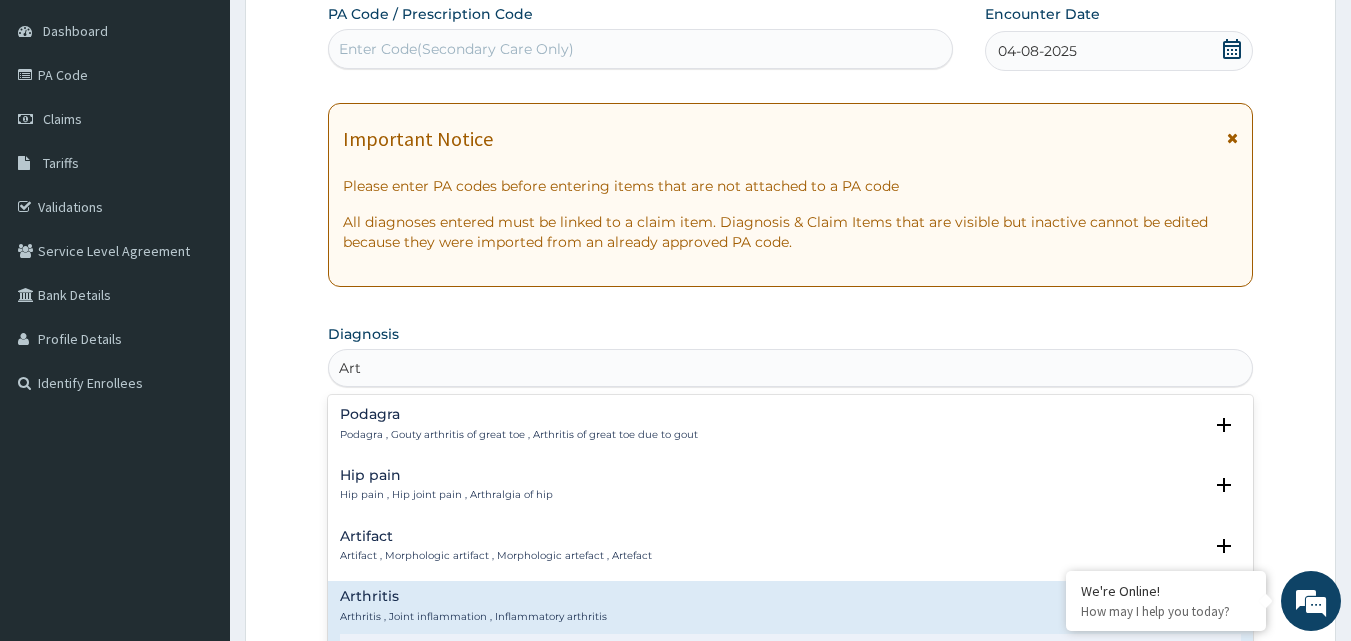 click on "Arthritis" at bounding box center [473, 596] 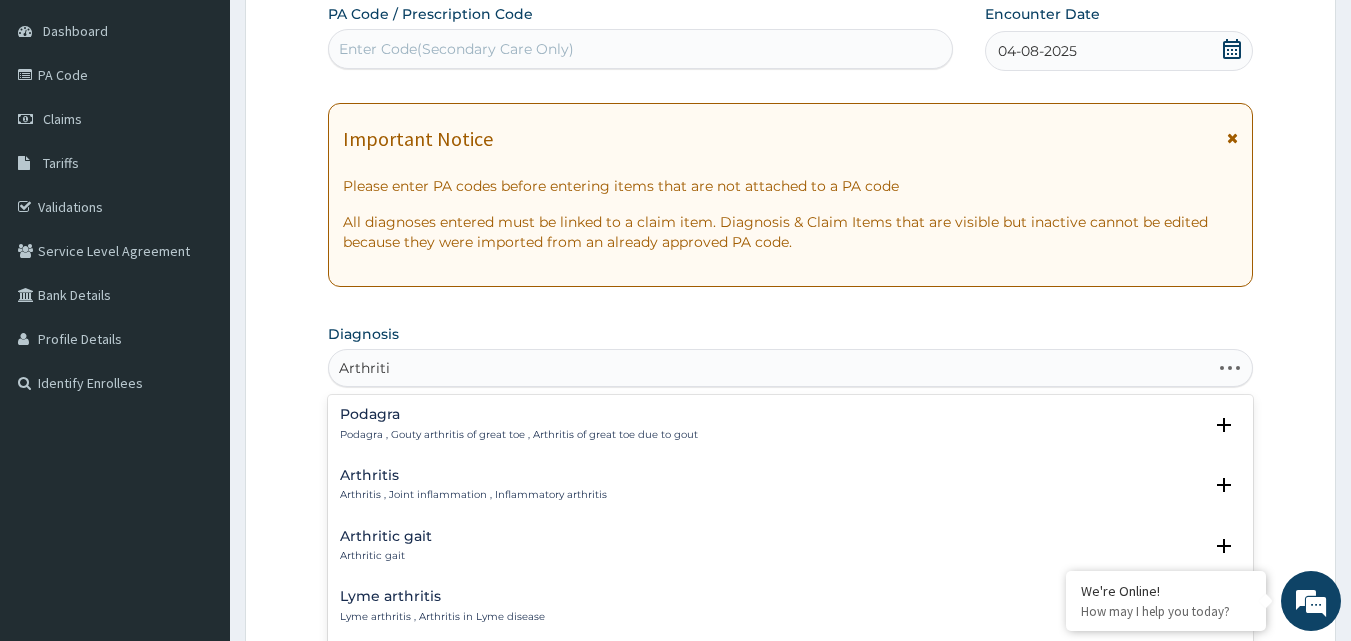 type on "Arthritis" 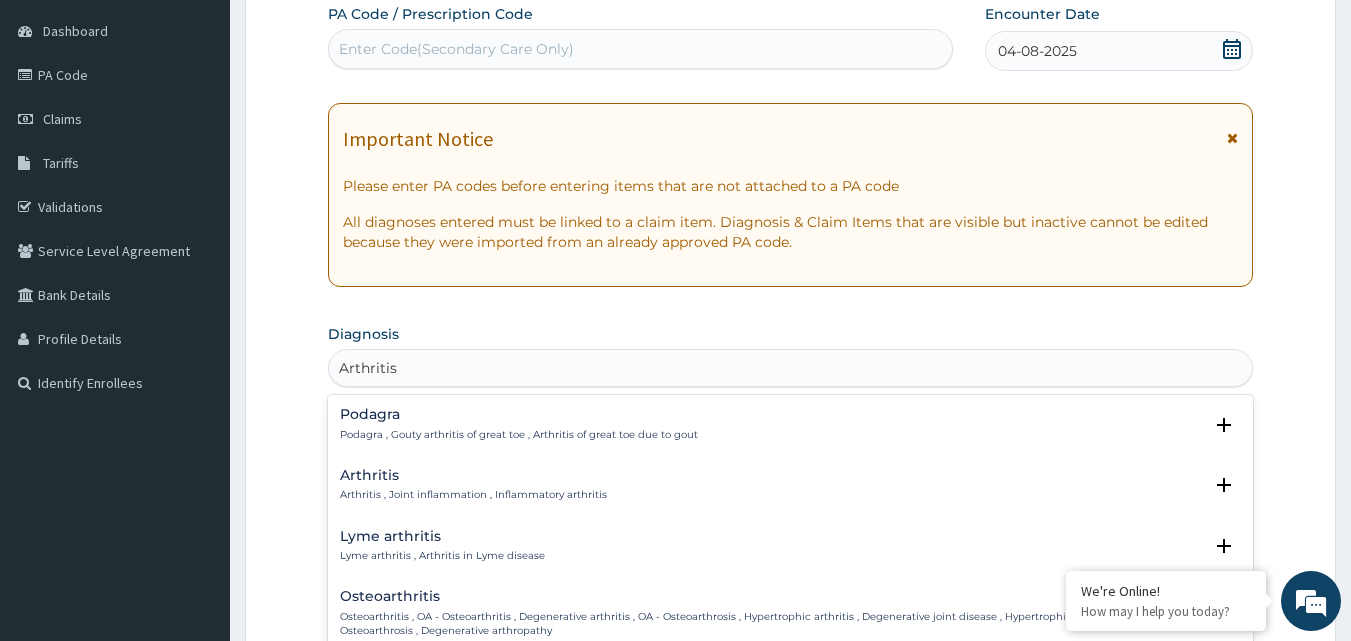 click on "Arthritis" at bounding box center [473, 475] 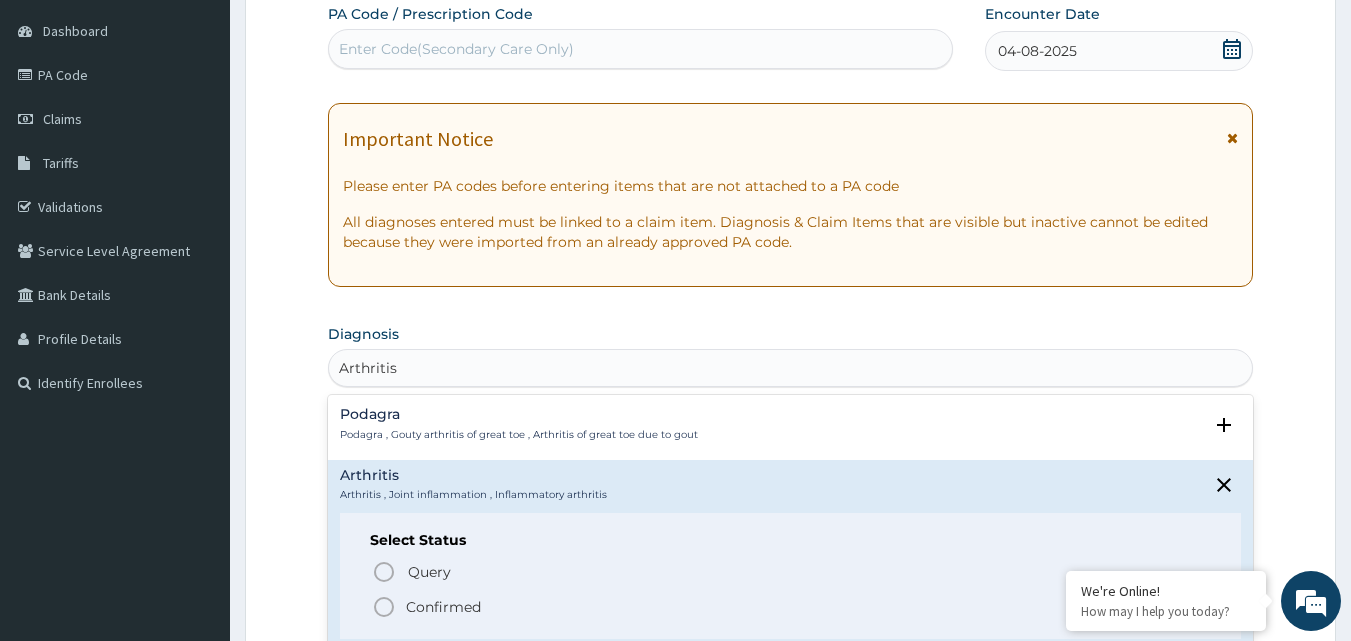 click 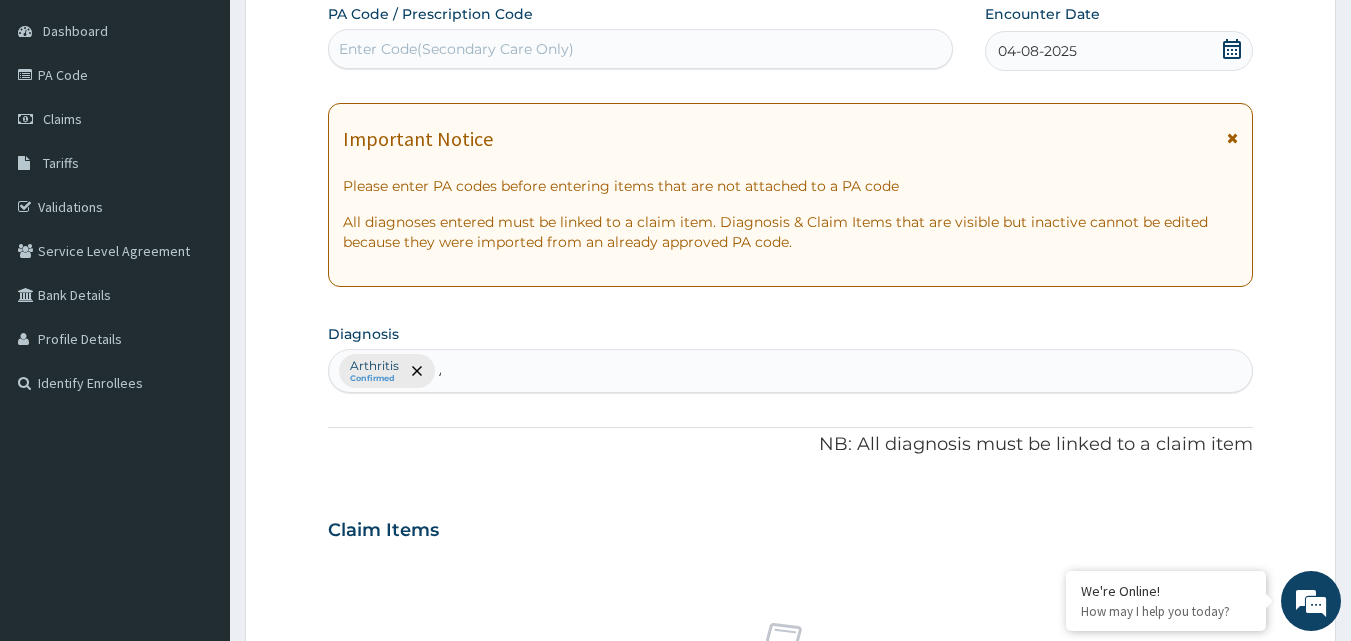 type 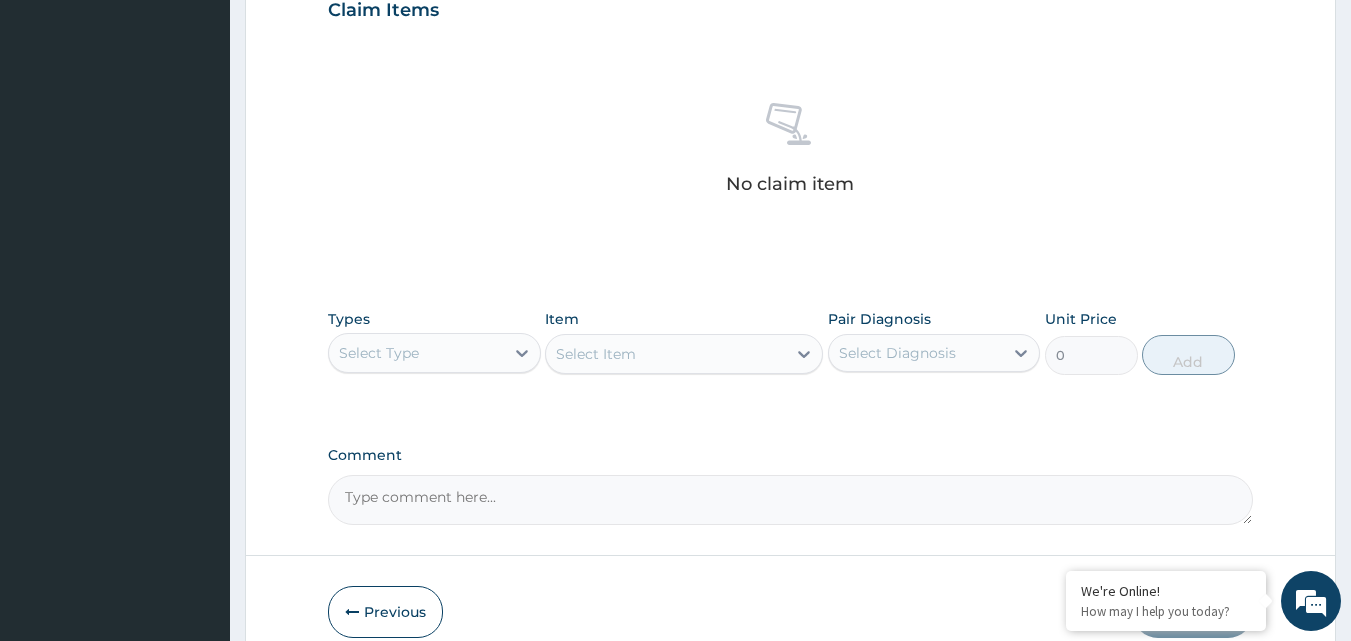 scroll, scrollTop: 801, scrollLeft: 0, axis: vertical 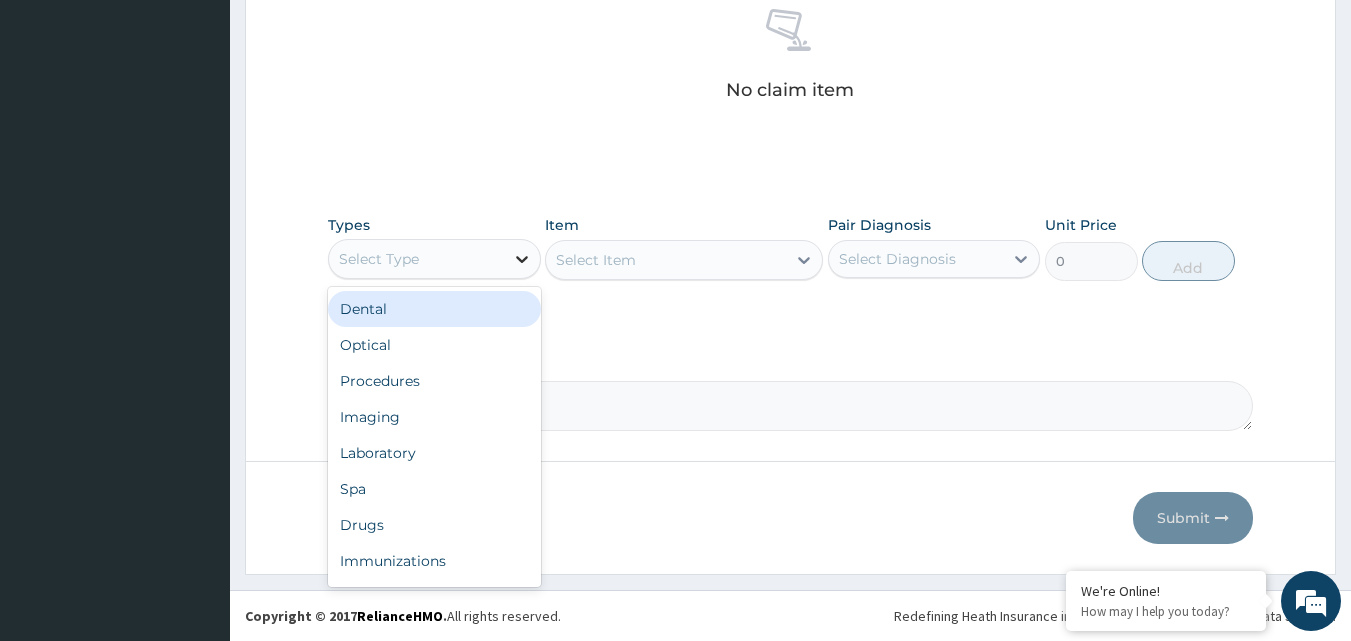 click 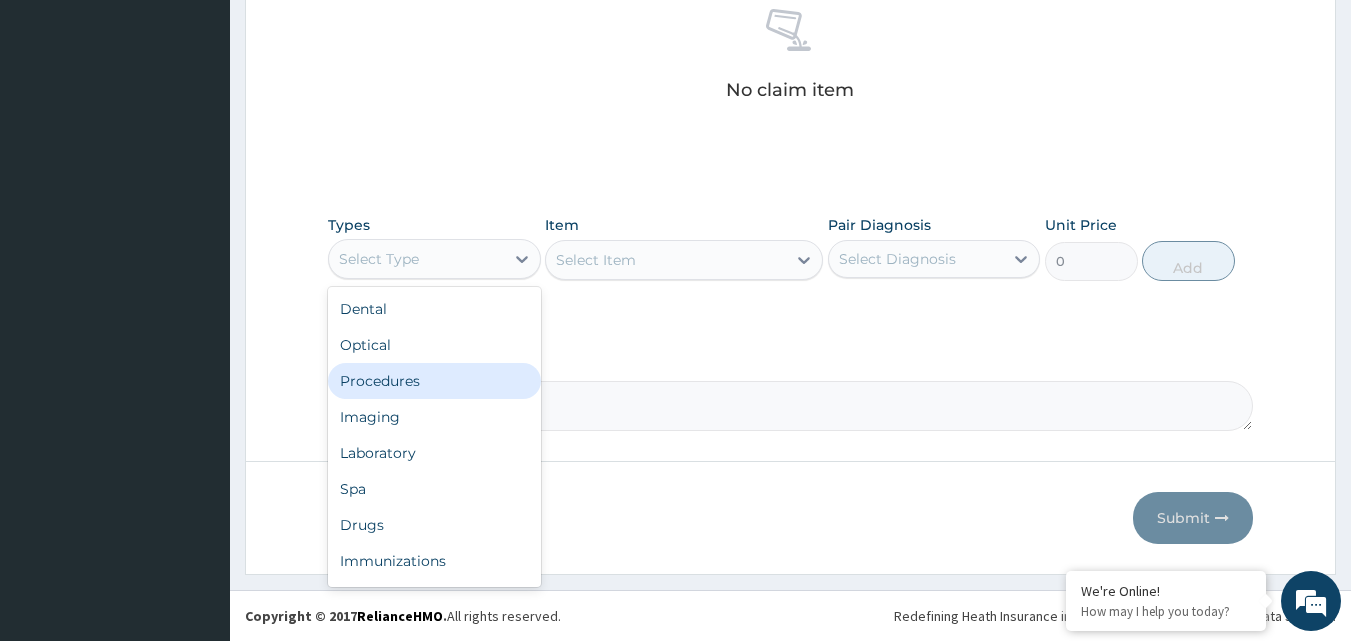 click on "Procedures" at bounding box center [434, 381] 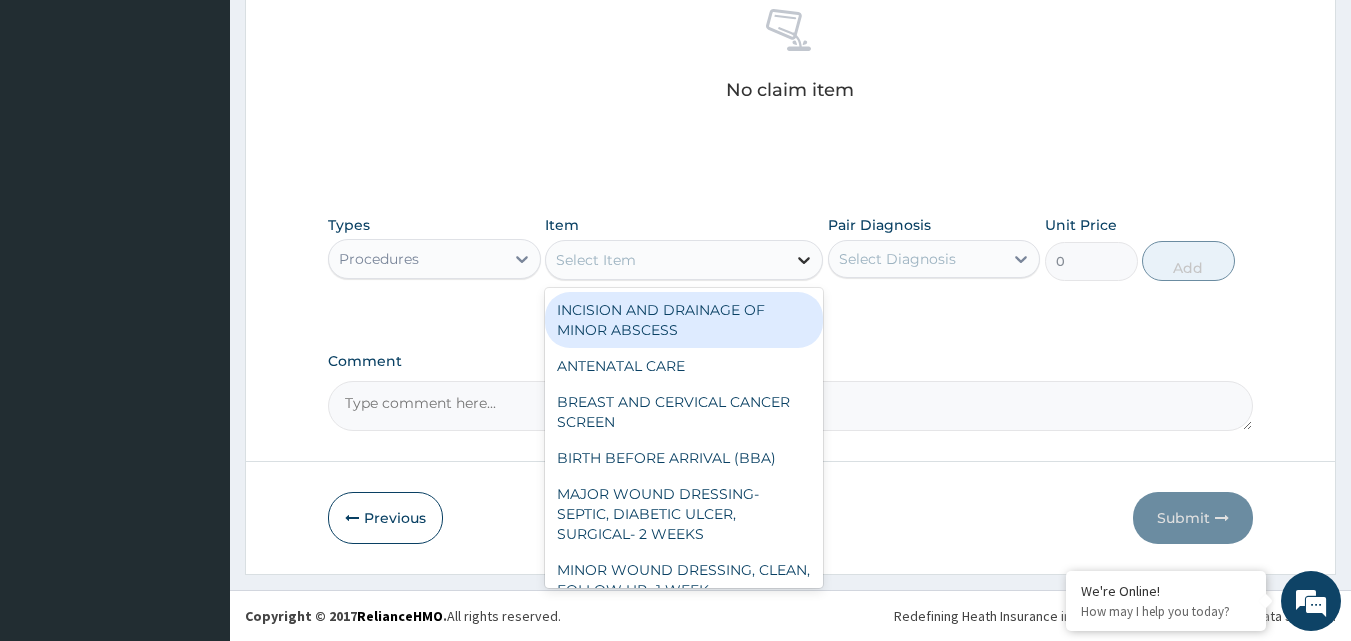 click 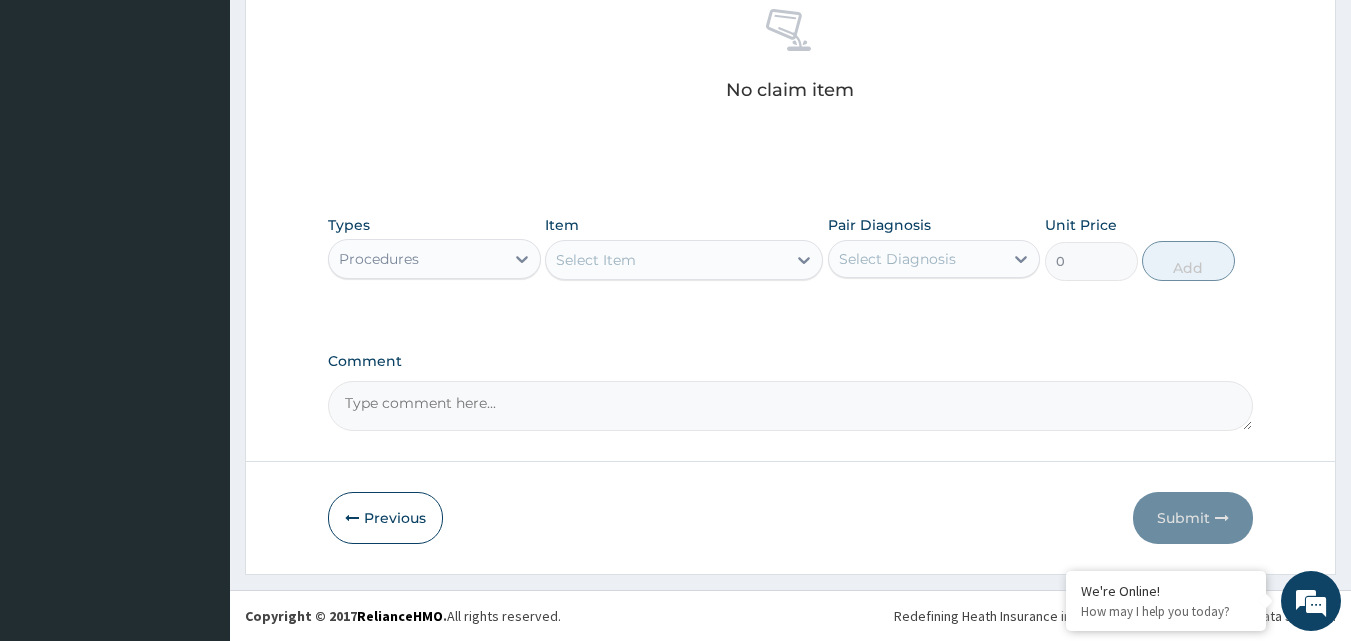 click on "Step  2  of 2 PA Code / Prescription Code Enter Code(Secondary Care Only) Encounter Date 04-08-2025 Important Notice Please enter PA codes before entering items that are not attached to a PA code   All diagnoses entered must be linked to a claim item. Diagnosis & Claim Items that are visible but inactive cannot be edited because they were imported from an already approved PA code. Diagnosis Arthritis Confirmed NB: All diagnosis must be linked to a claim item Claim Items No claim item Types Procedures Item Select Item Pair Diagnosis Select Diagnosis Unit Price 0 Add Comment     Previous   Submit" at bounding box center (790, -61) 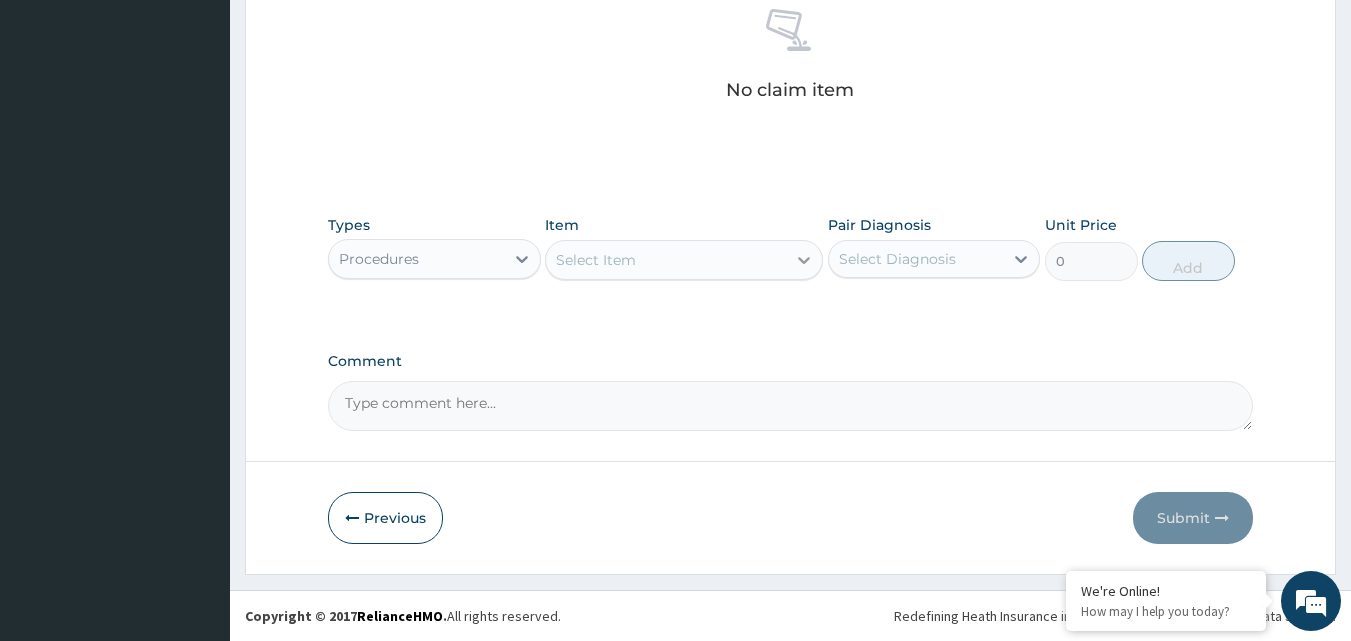 click 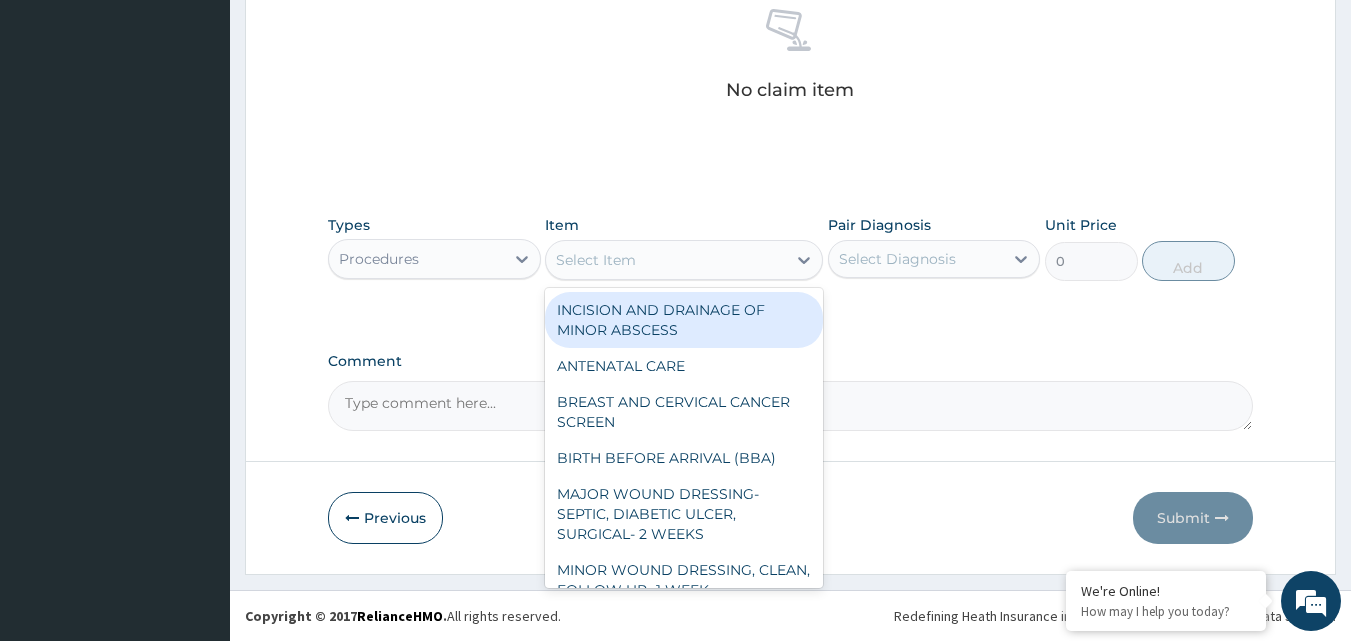 scroll, scrollTop: 262, scrollLeft: 0, axis: vertical 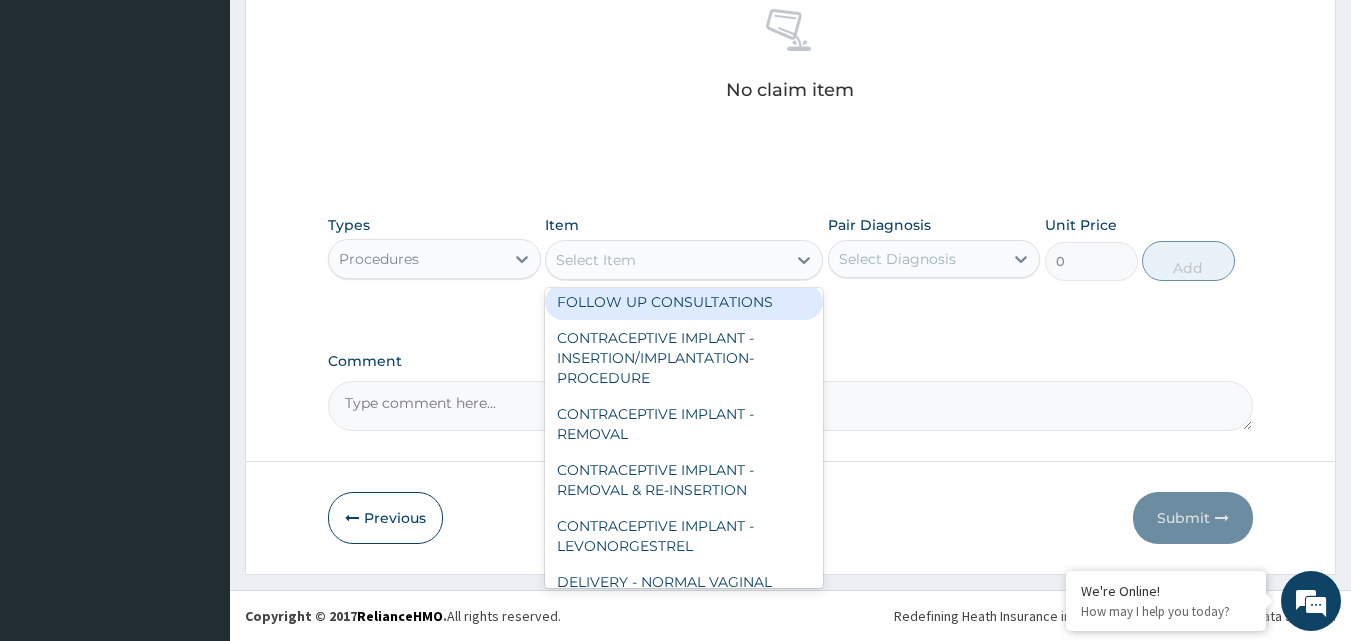 click on "FOLLOW UP CONSULTATIONS" at bounding box center (684, 302) 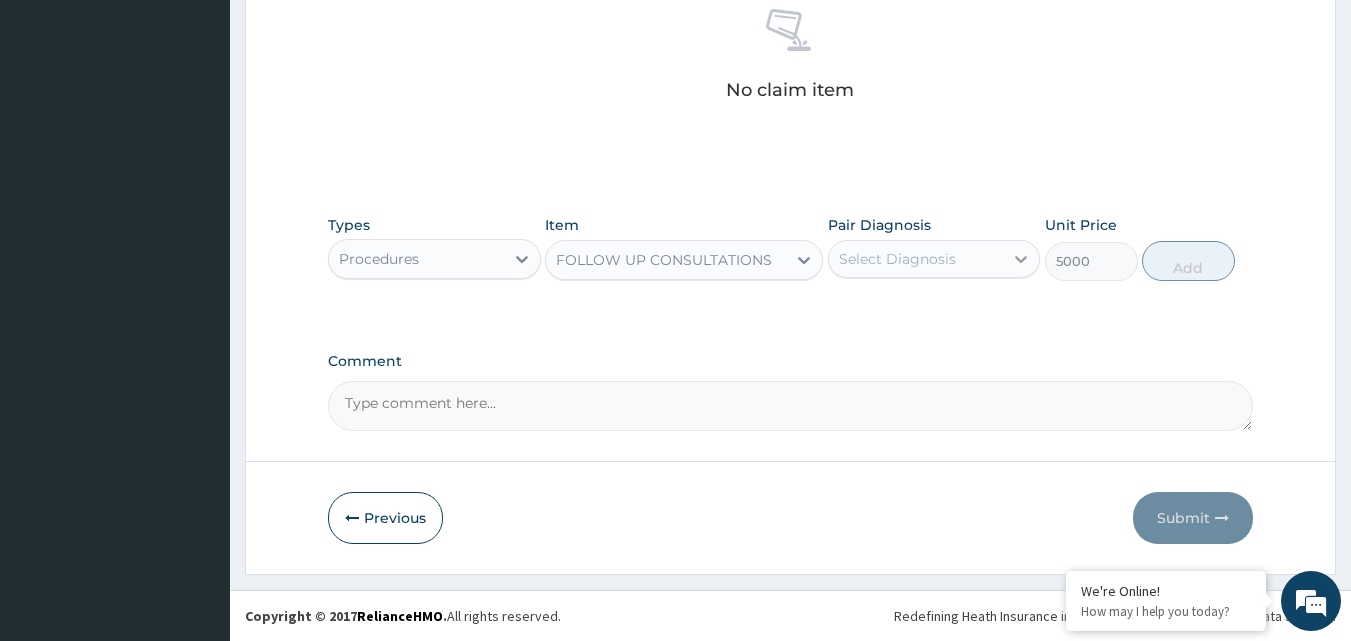 click 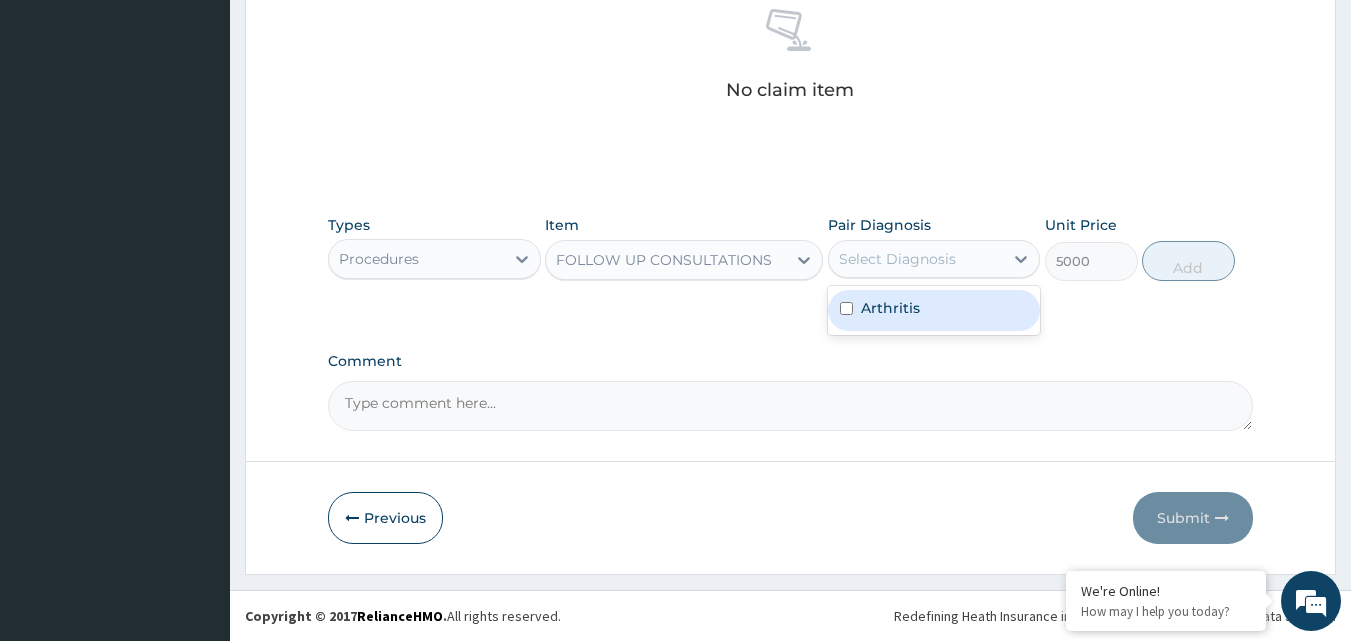 click on "Arthritis" at bounding box center (934, 310) 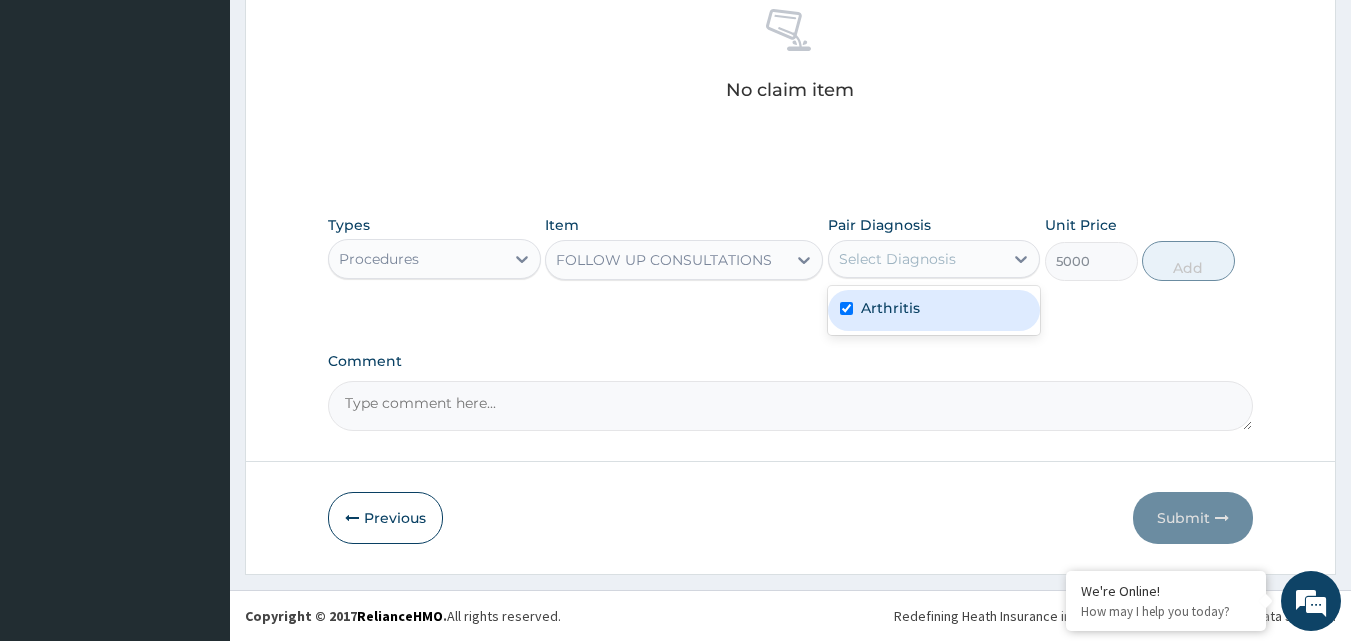 checkbox on "true" 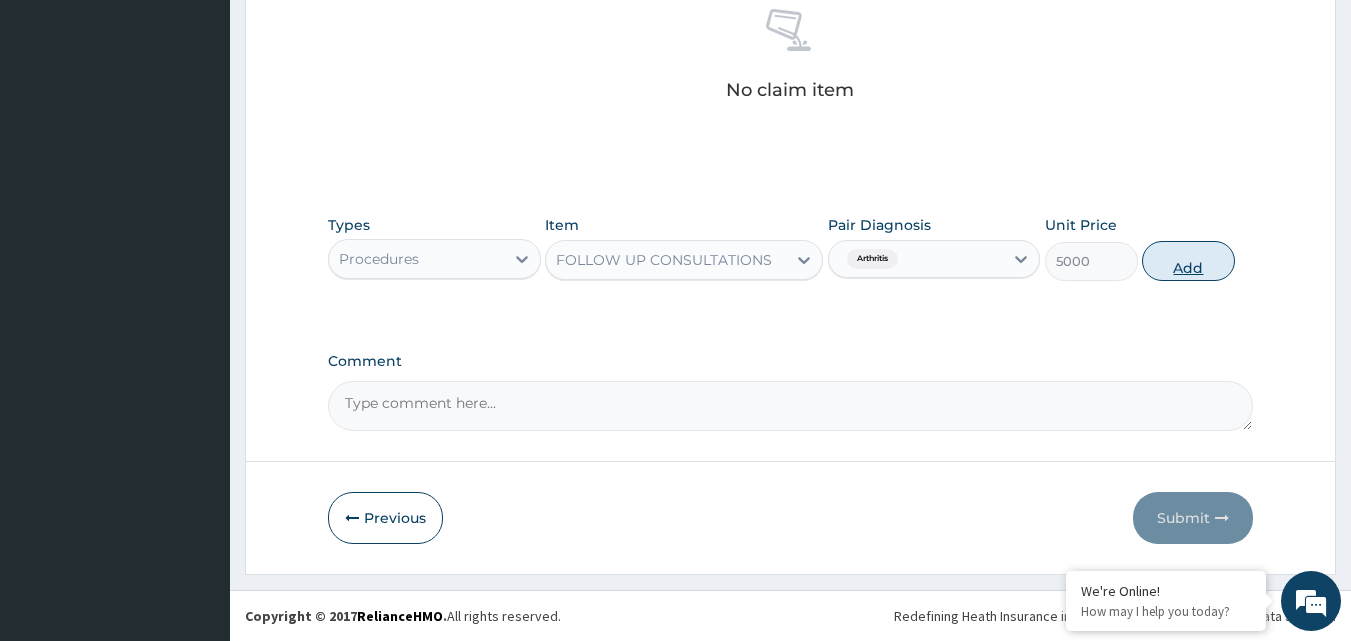click on "Add" at bounding box center (1188, 261) 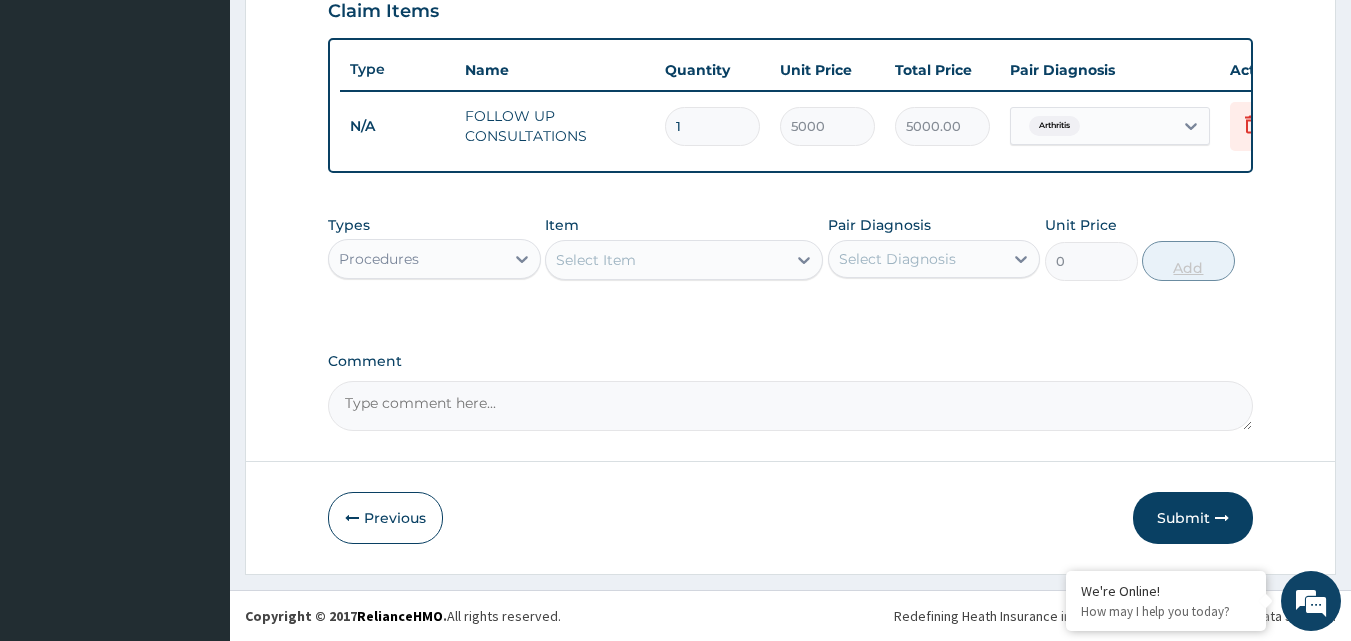 scroll, scrollTop: 721, scrollLeft: 0, axis: vertical 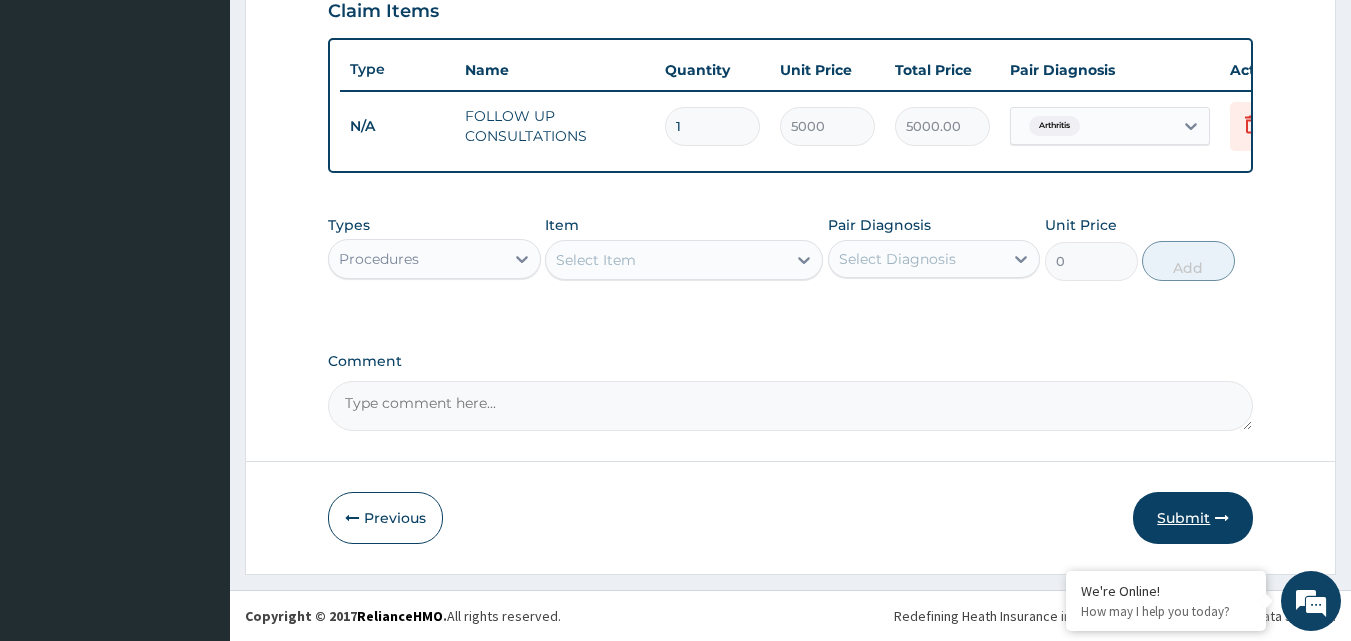 click on "Submit" at bounding box center [1193, 518] 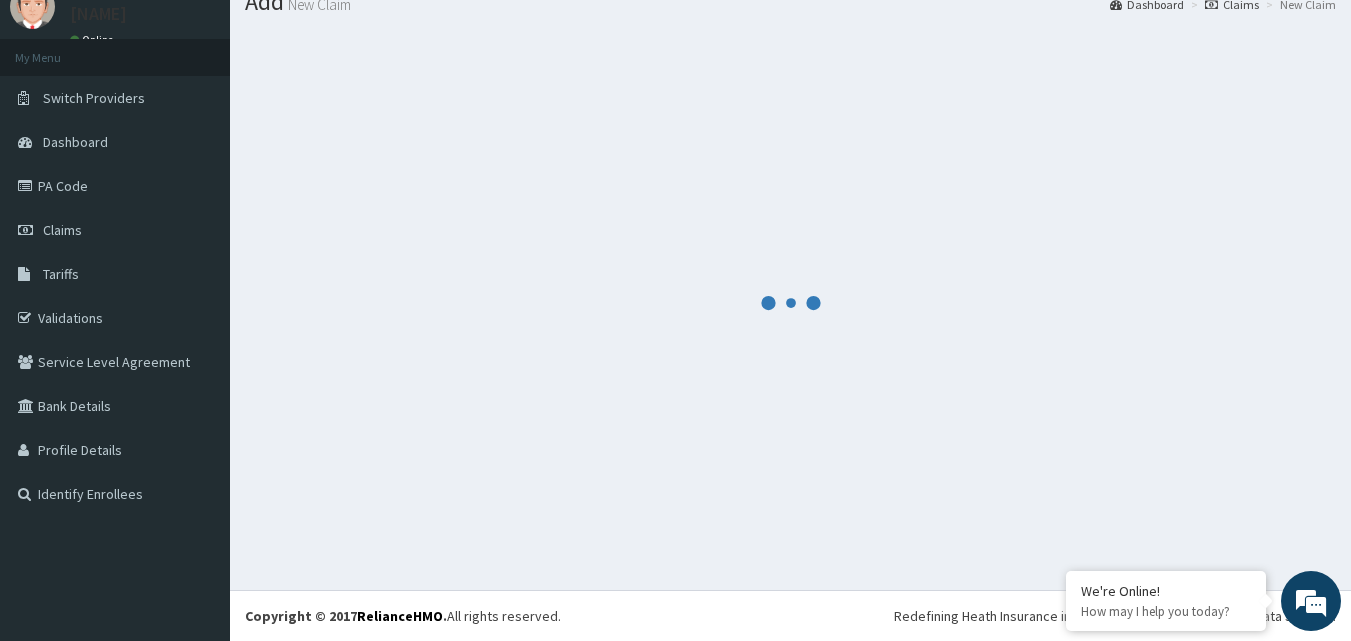 scroll, scrollTop: 721, scrollLeft: 0, axis: vertical 